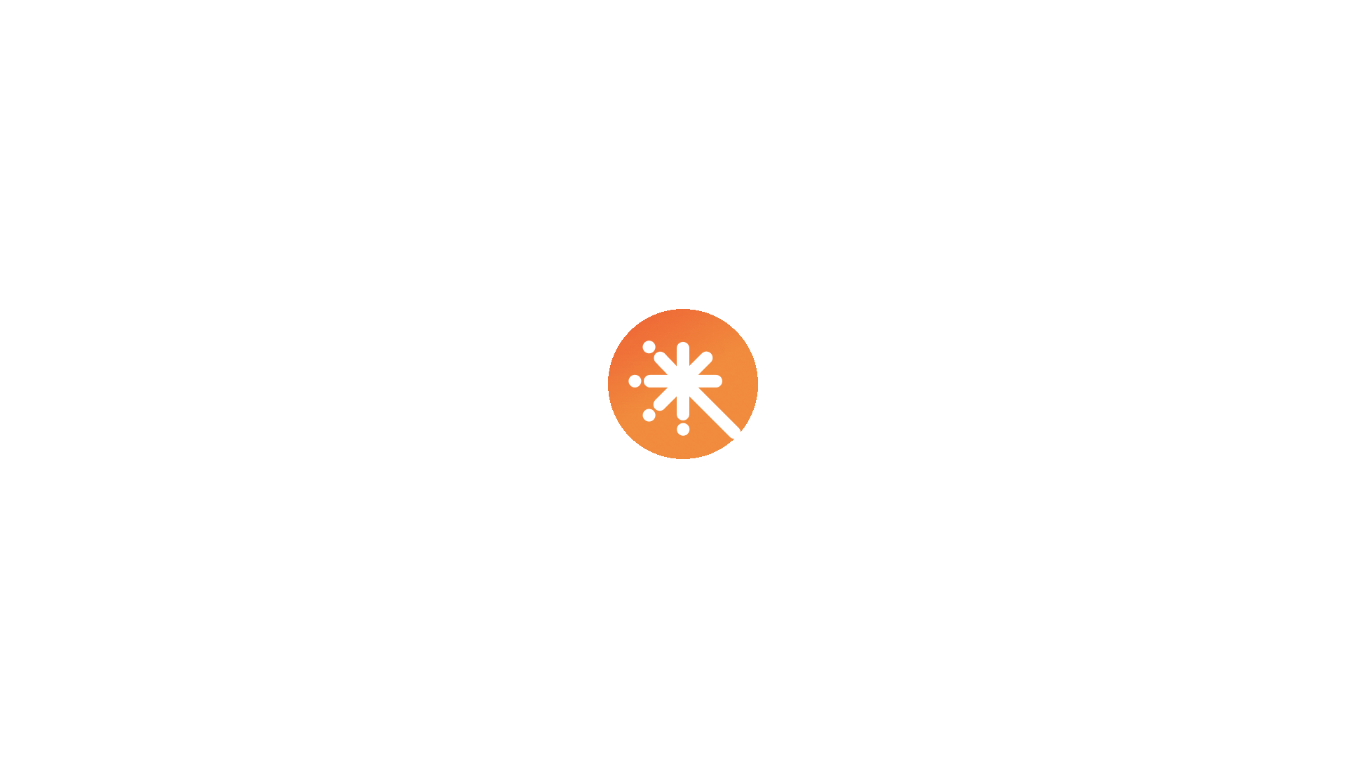 scroll, scrollTop: 0, scrollLeft: 0, axis: both 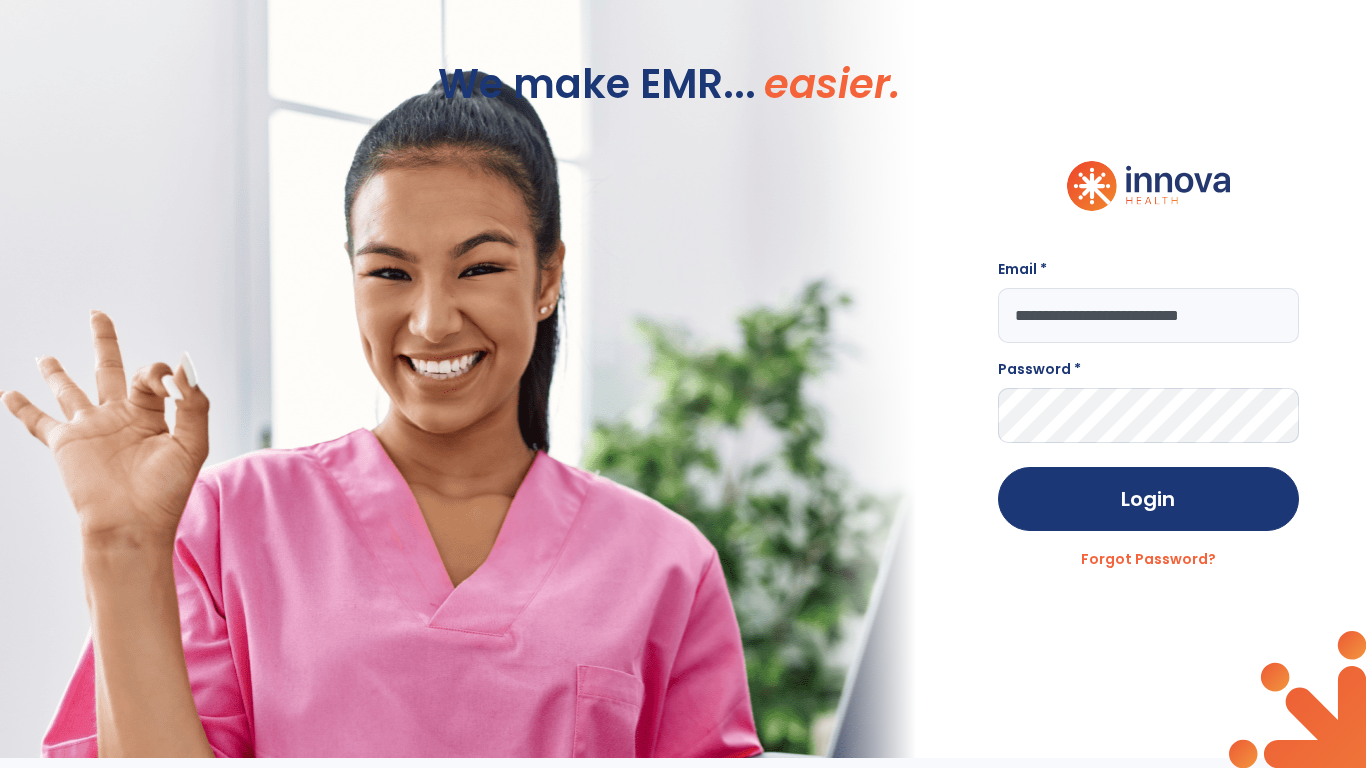 type on "**********" 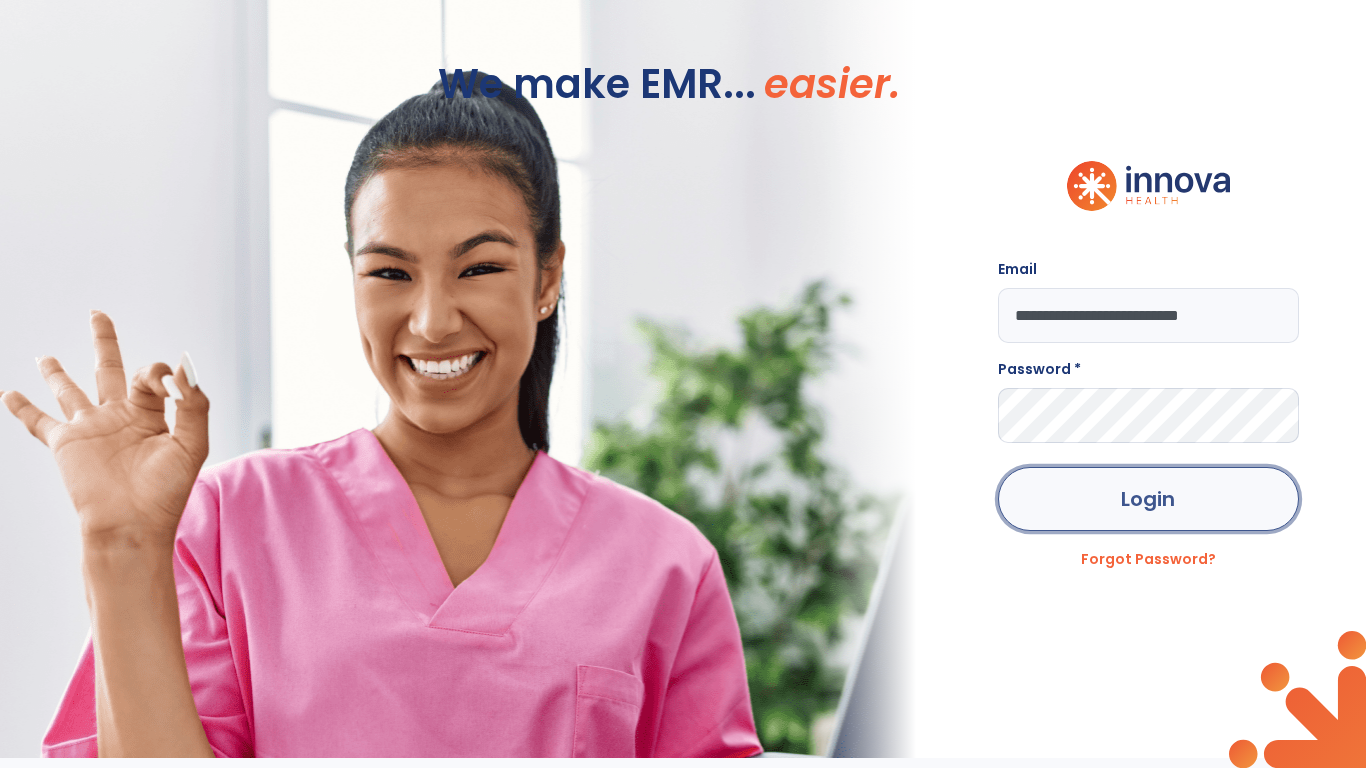 click on "Login" 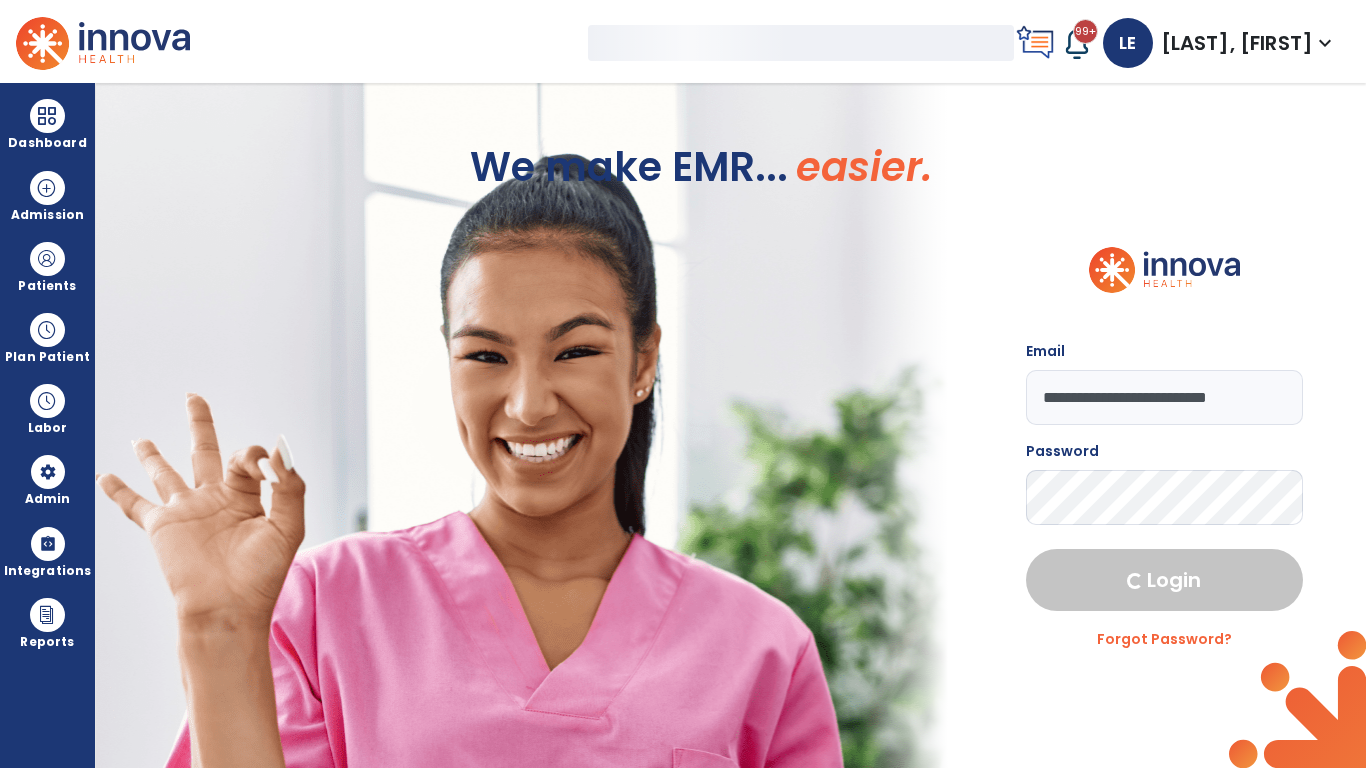 select on "***" 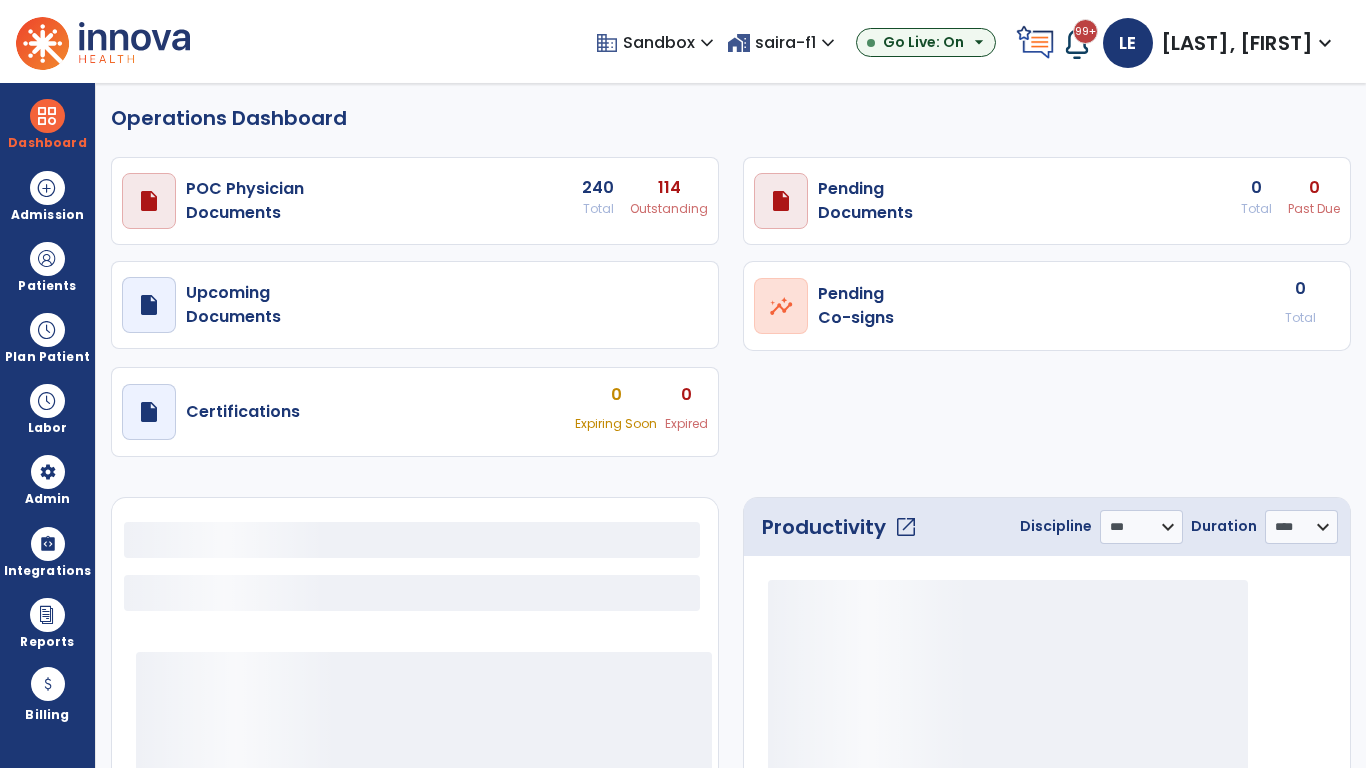 select on "***" 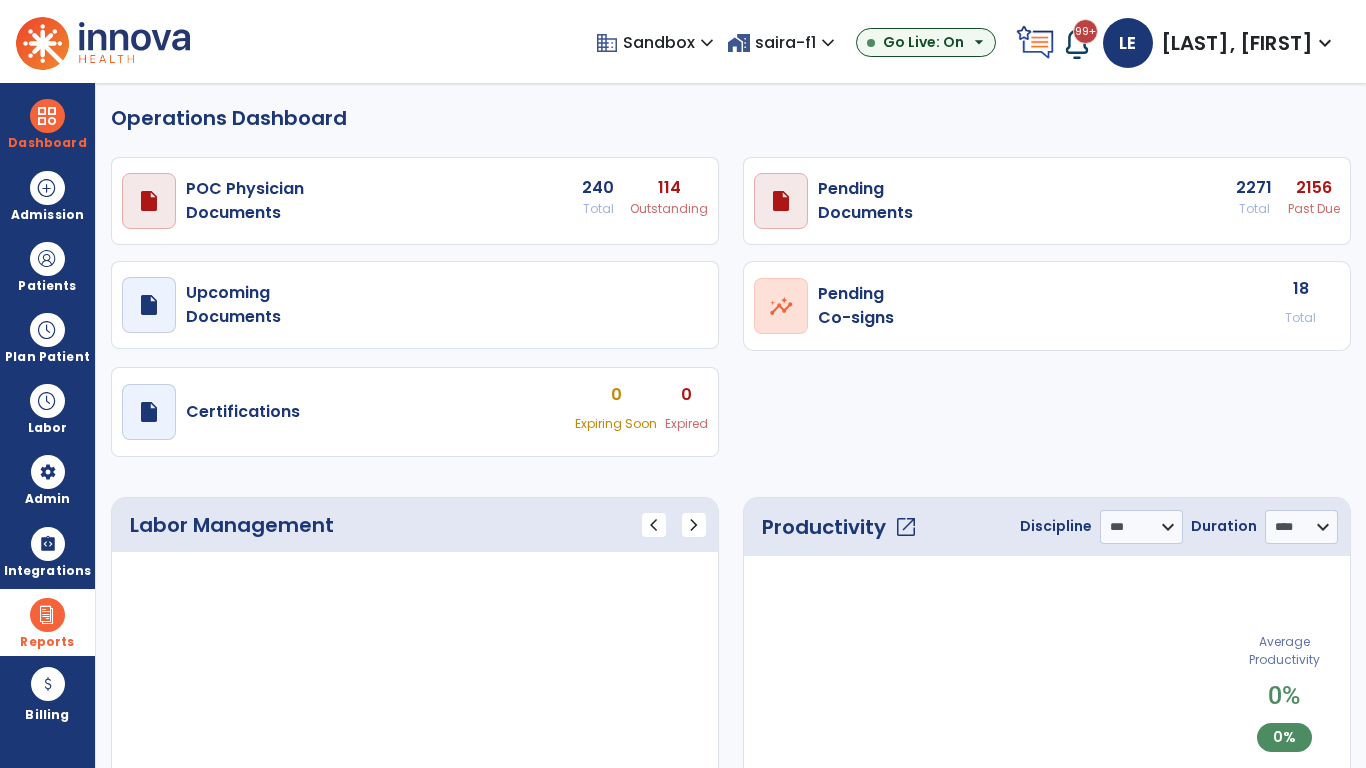 click at bounding box center [47, 615] 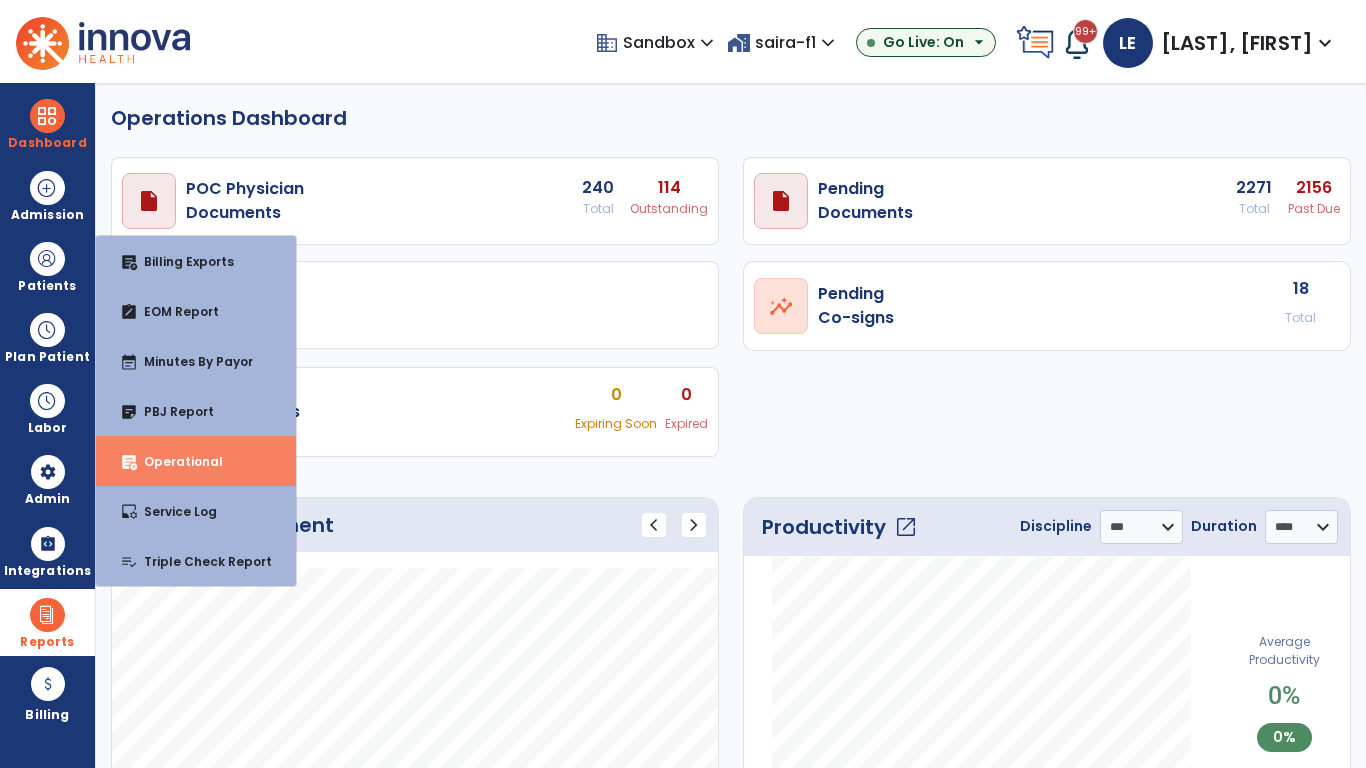 click on "Operational" at bounding box center [175, 461] 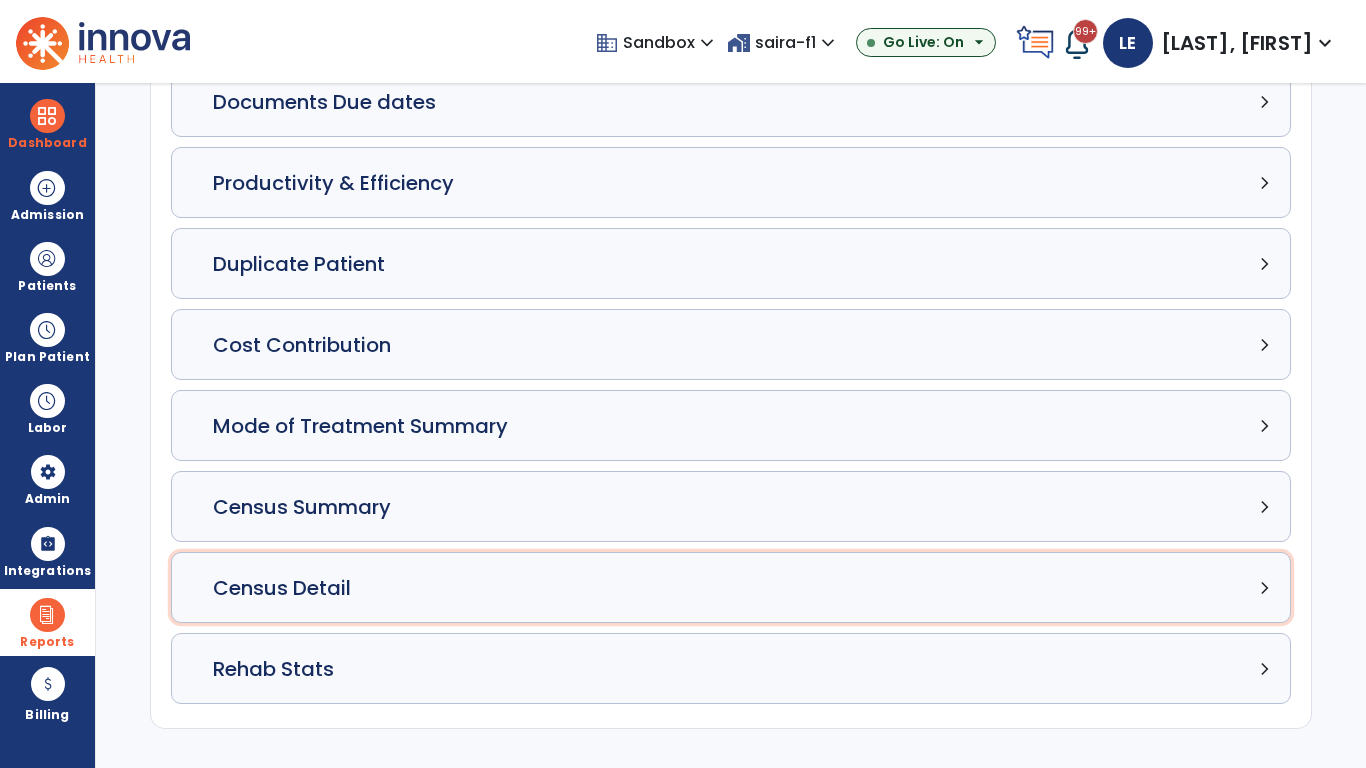 click on "Census Detail chevron_right" 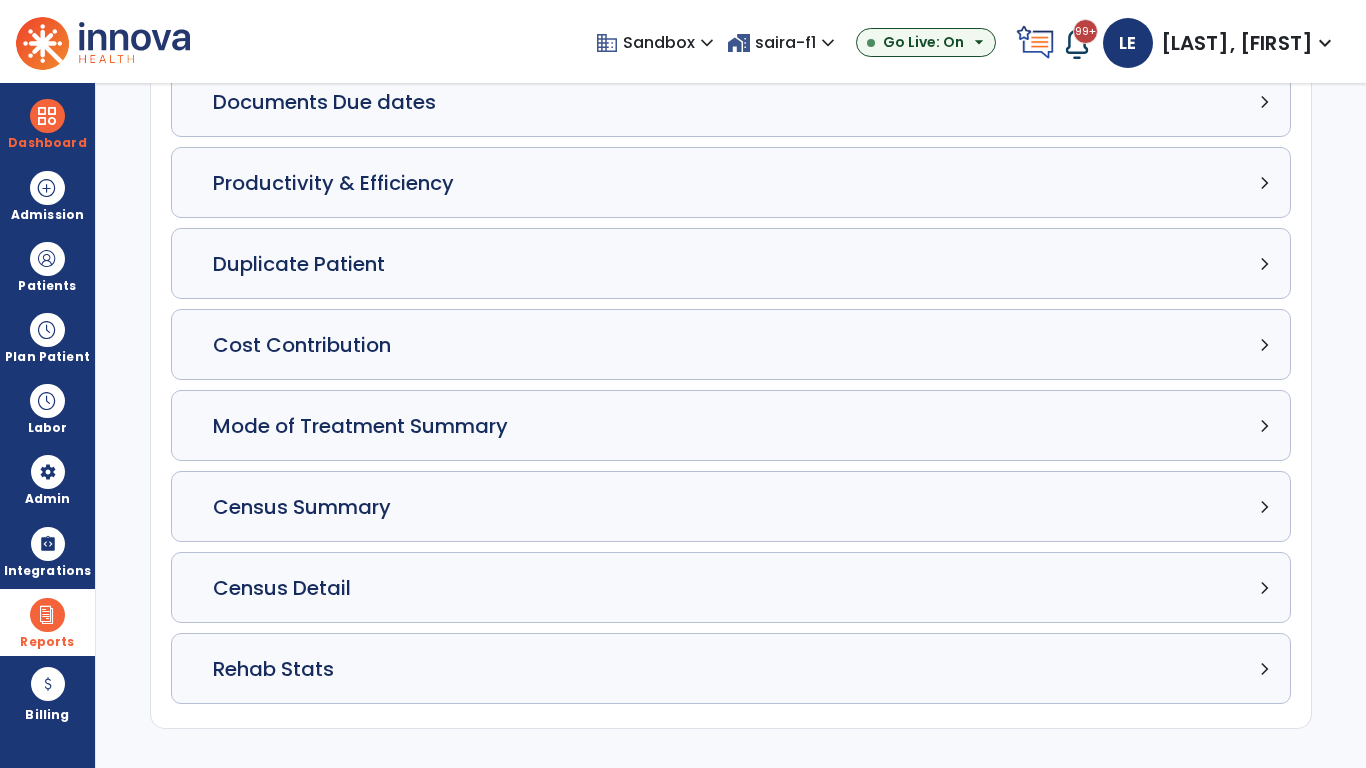 select on "*****" 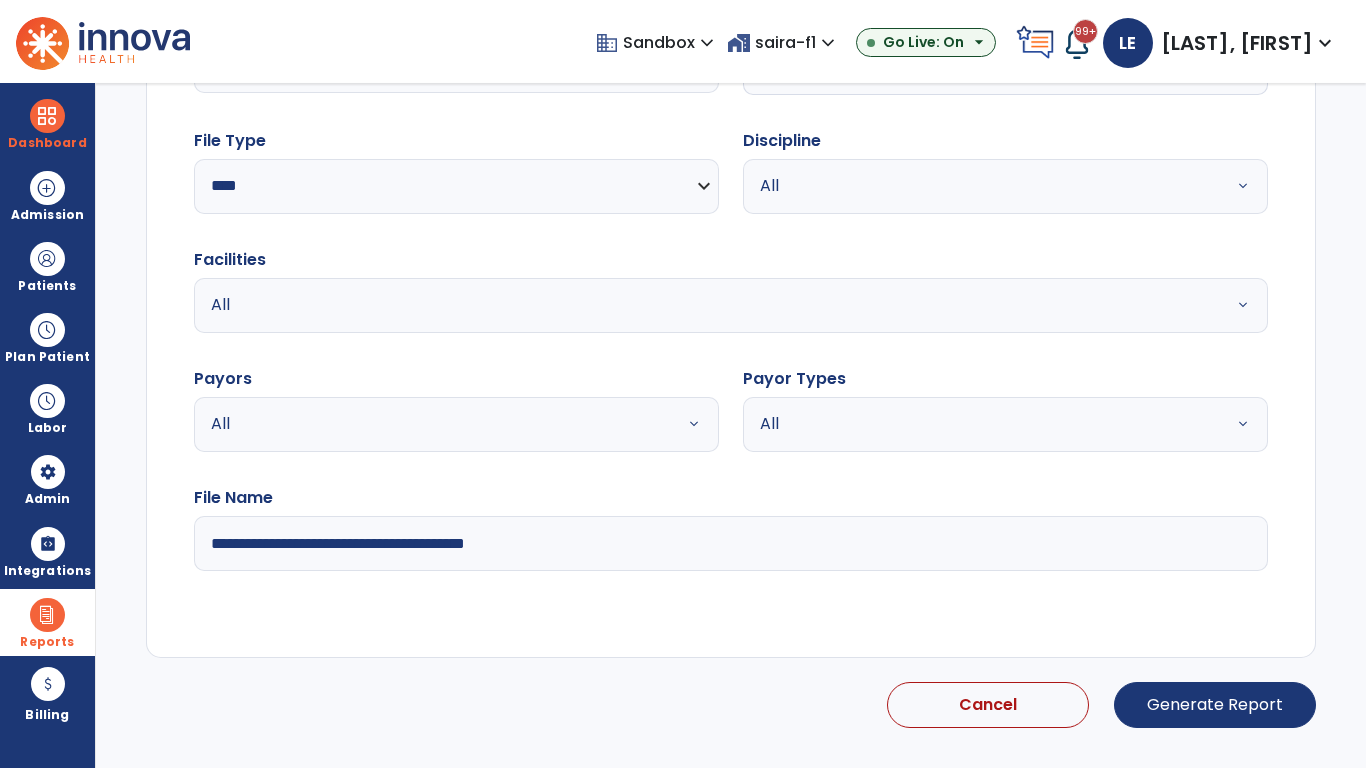 select on "*****" 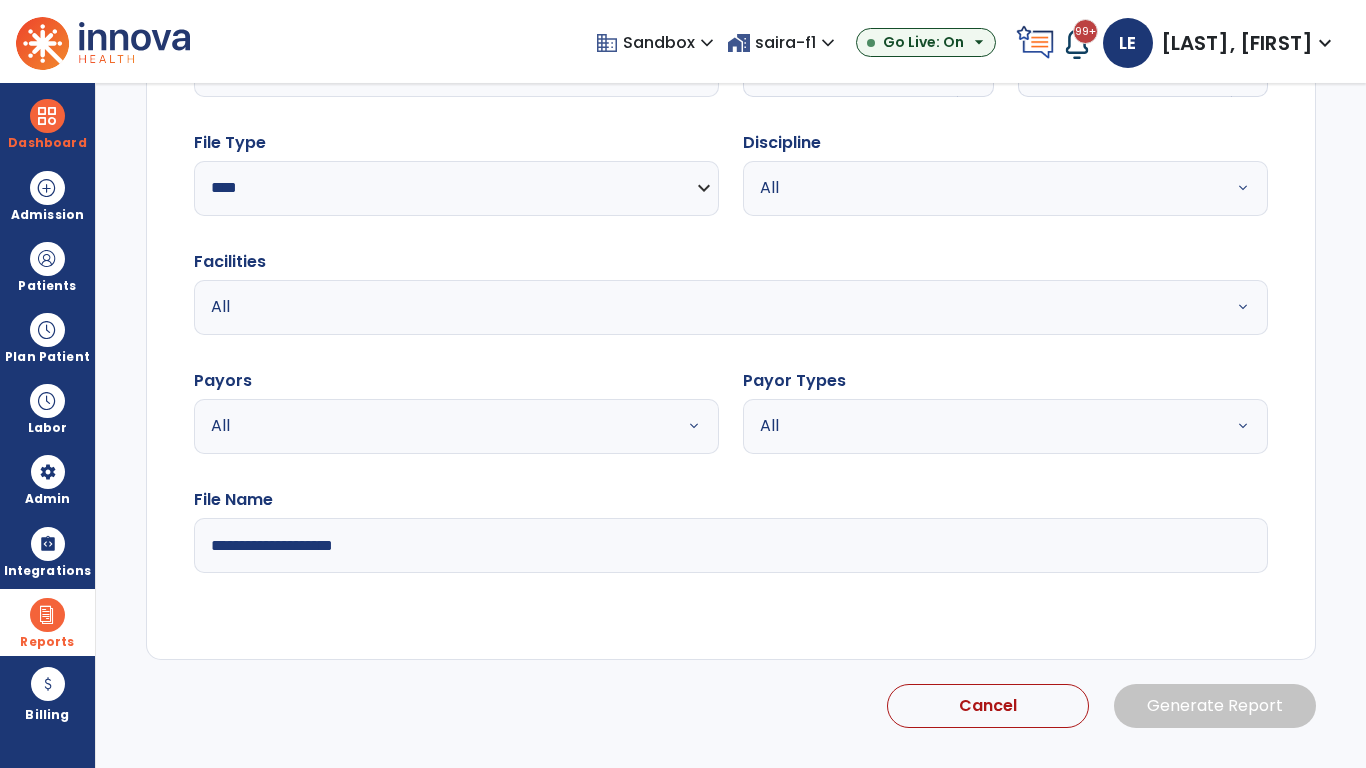 scroll, scrollTop: 192, scrollLeft: 0, axis: vertical 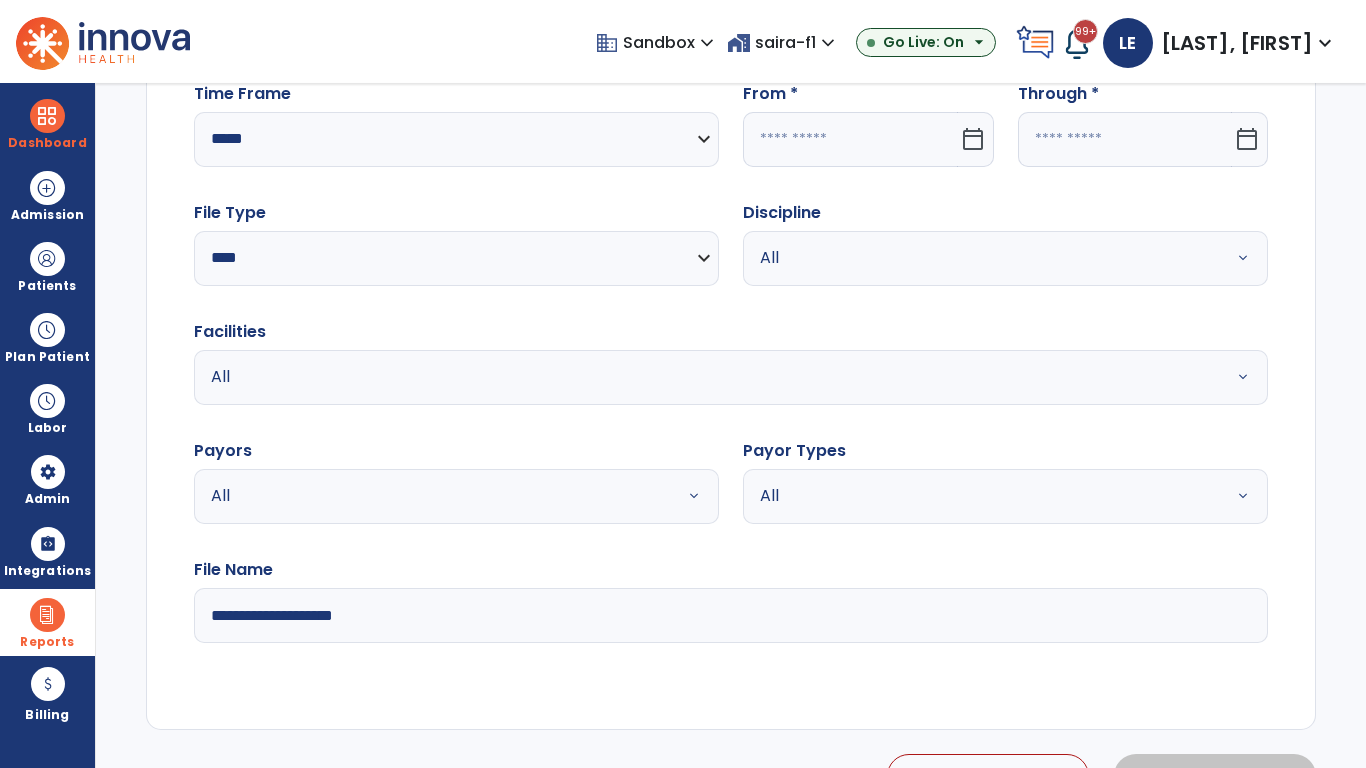 click 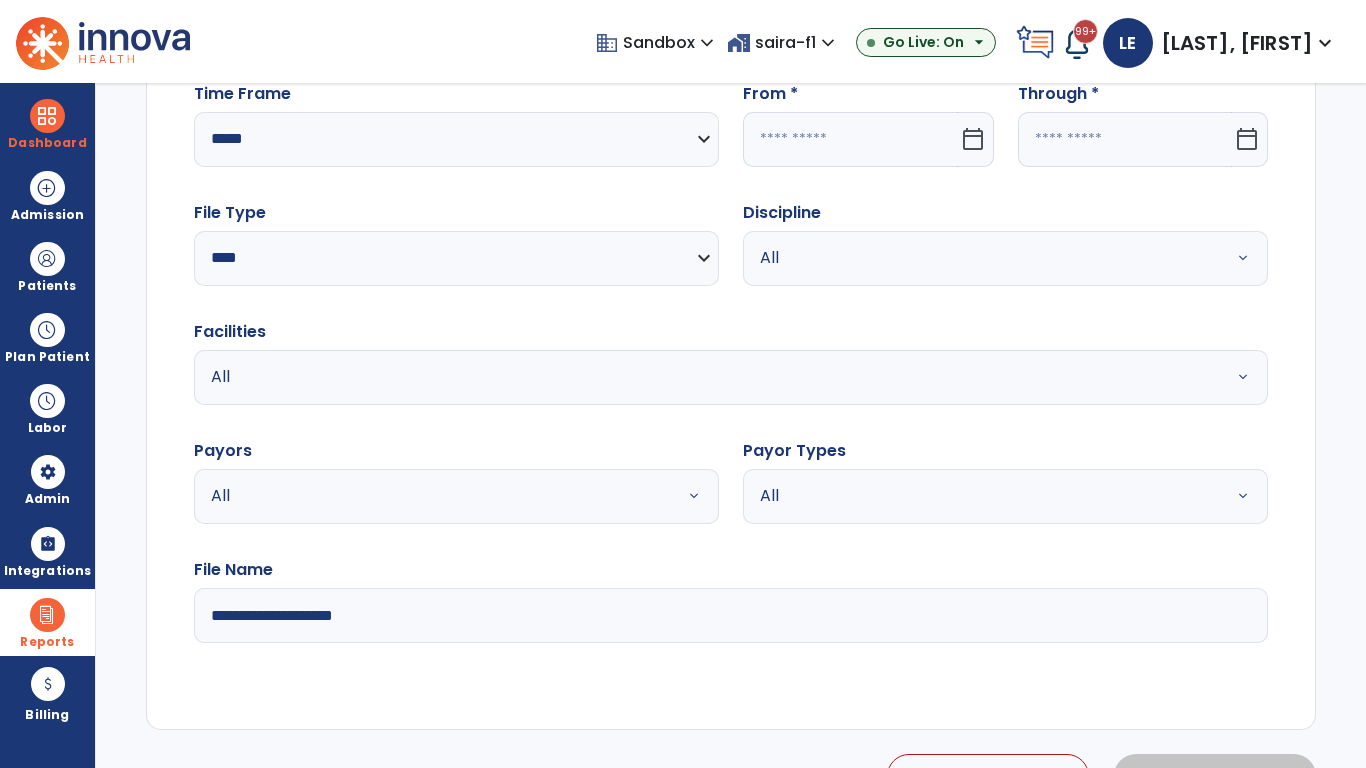 select on "*" 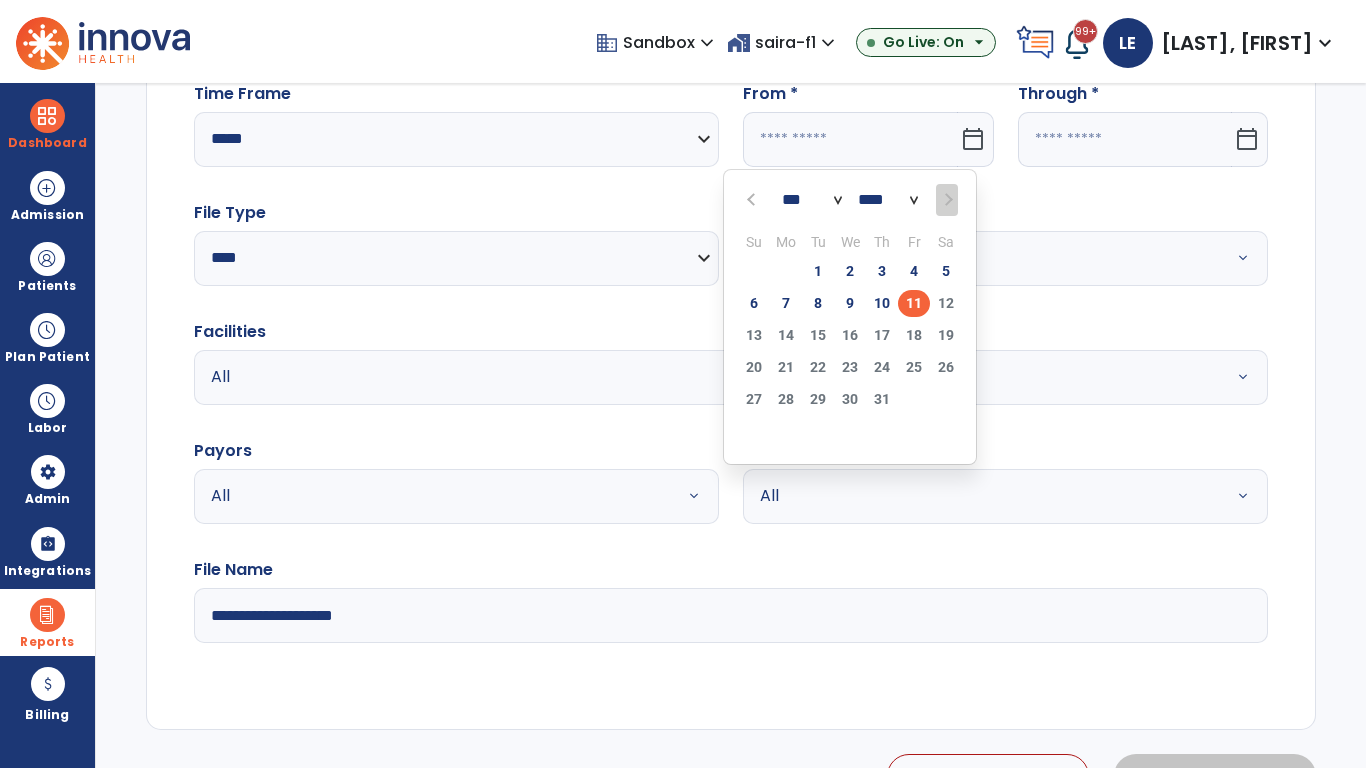 select on "****" 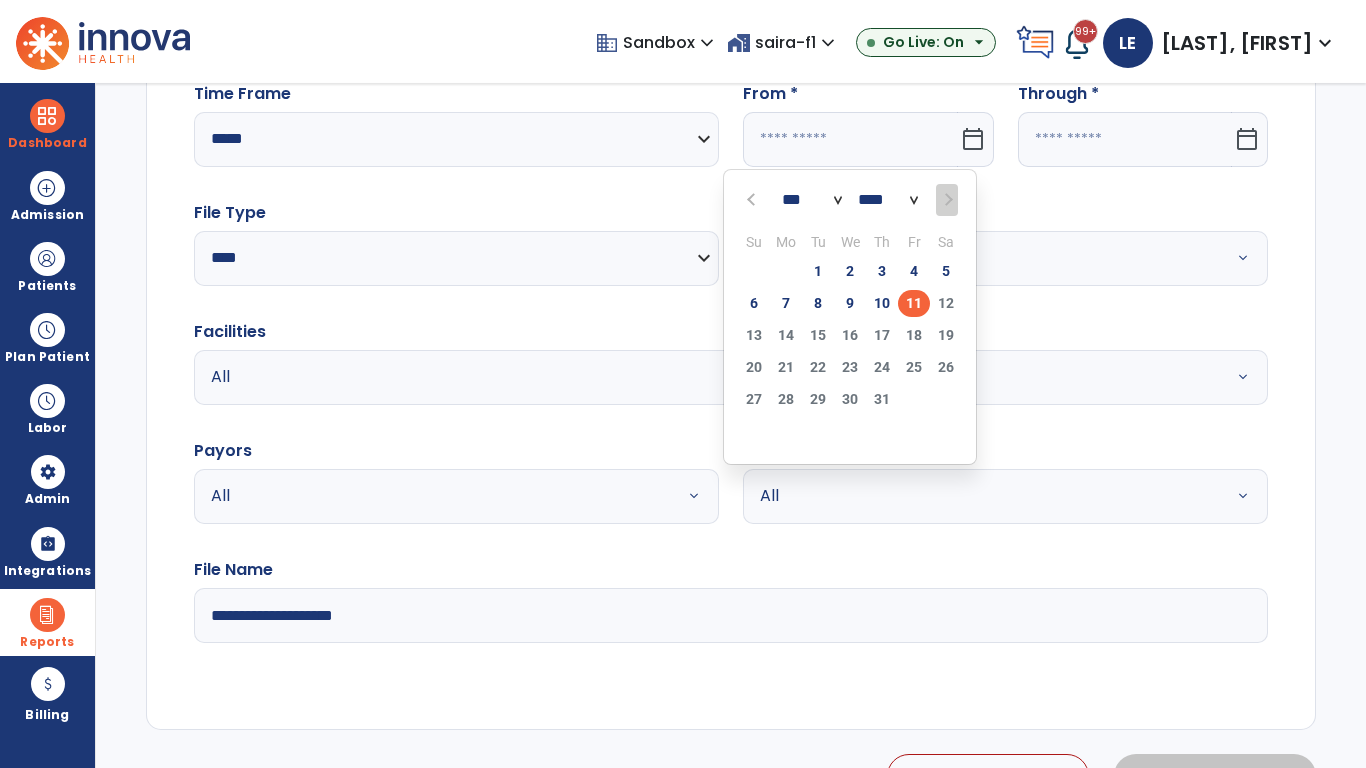 select on "**" 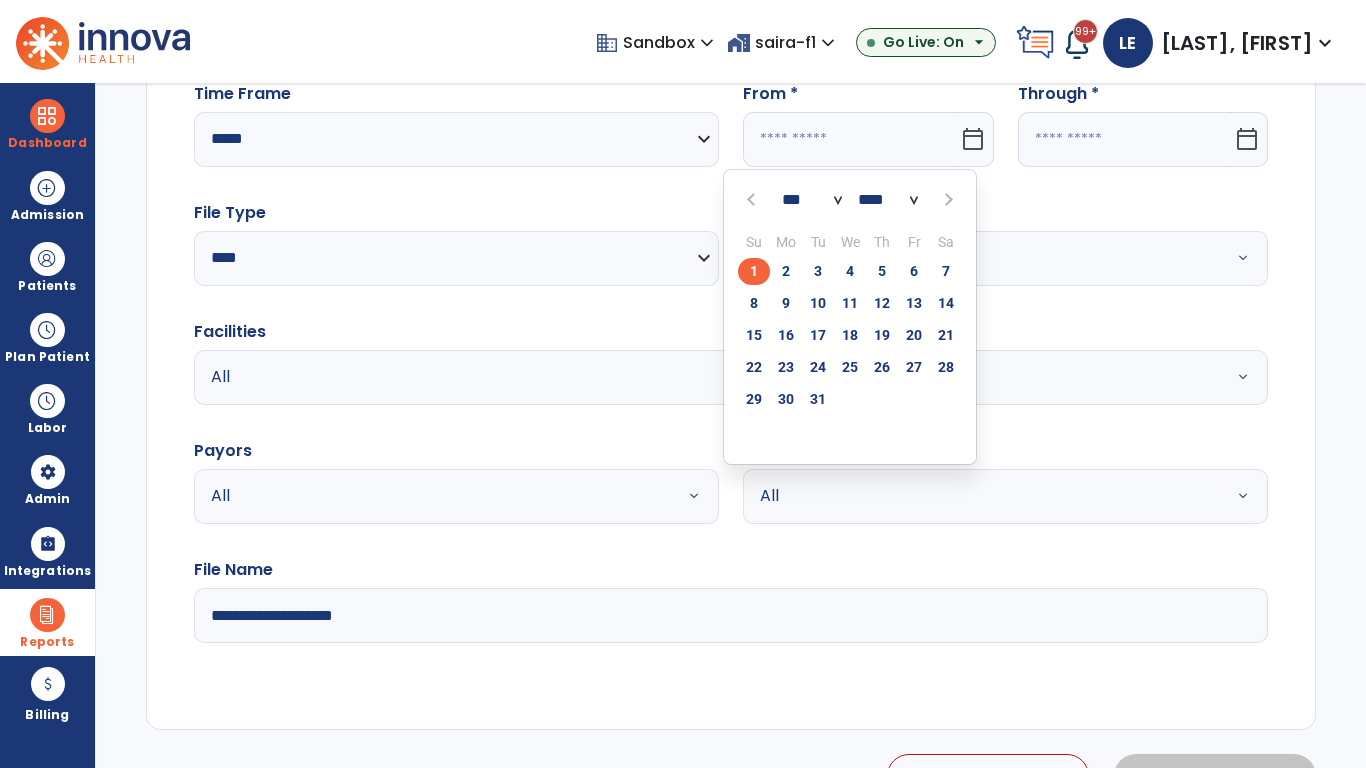 click on "1" 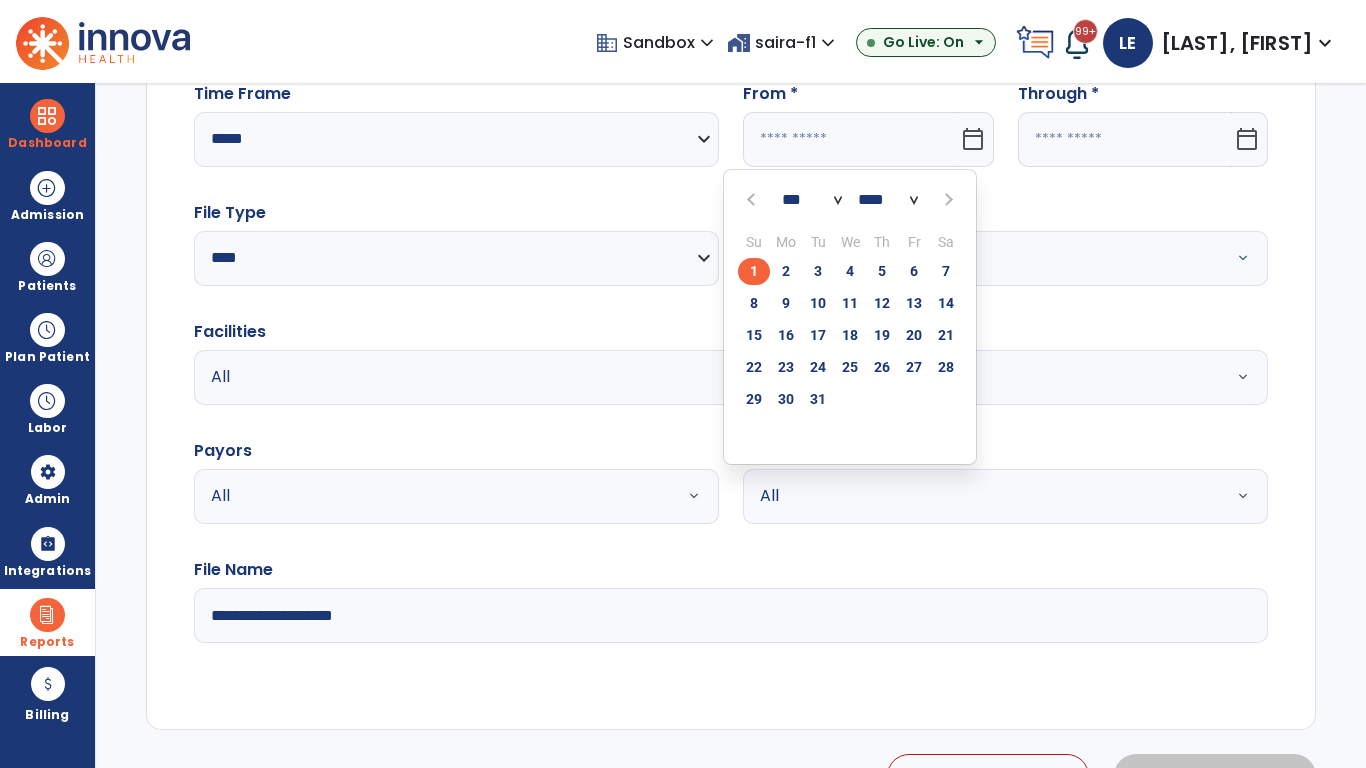 type on "**********" 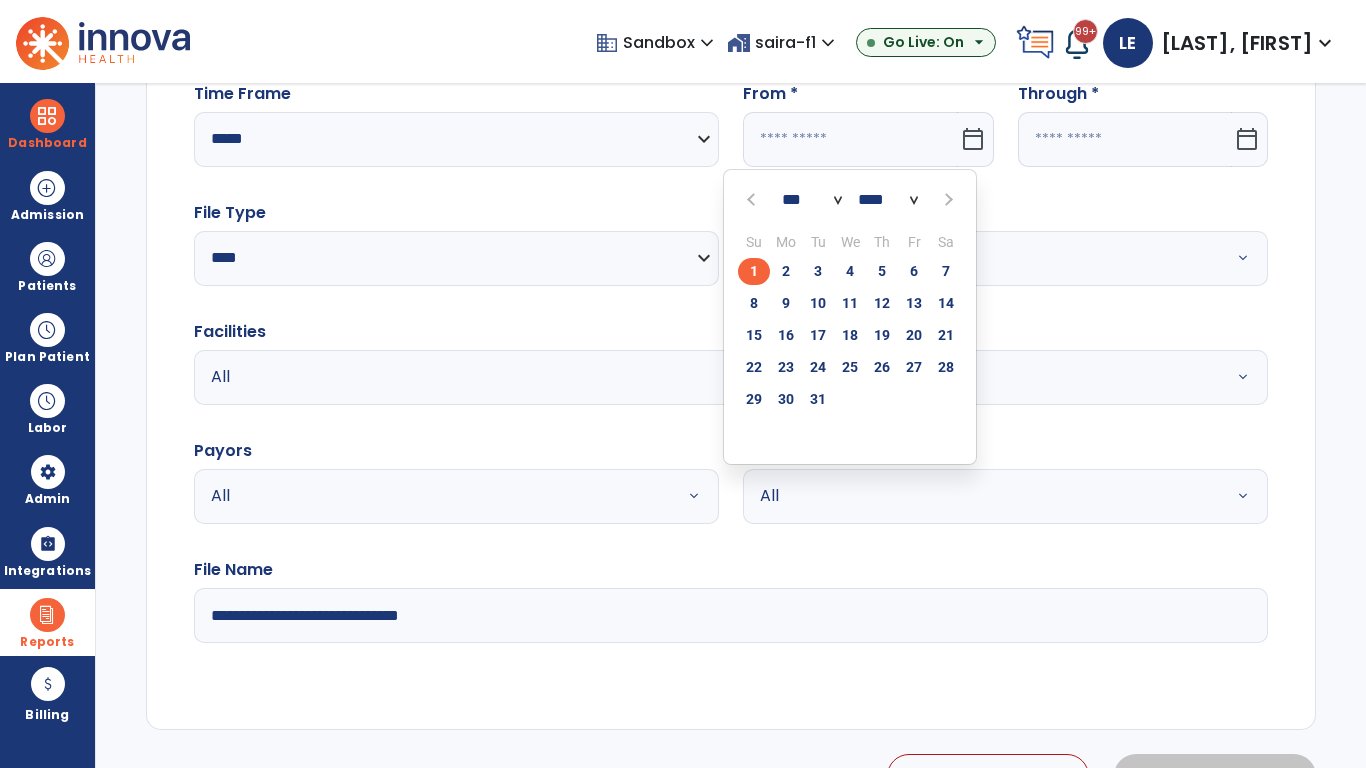 type on "*********" 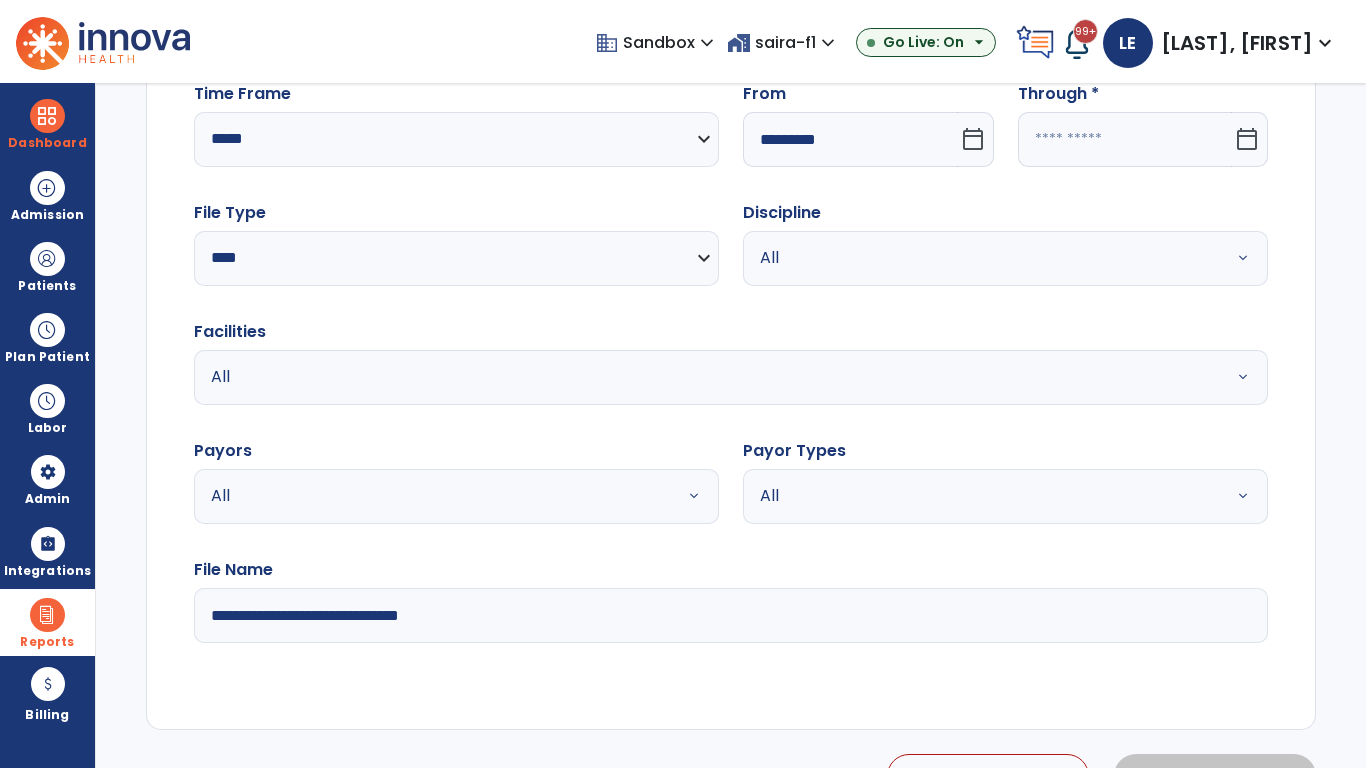 select on "*" 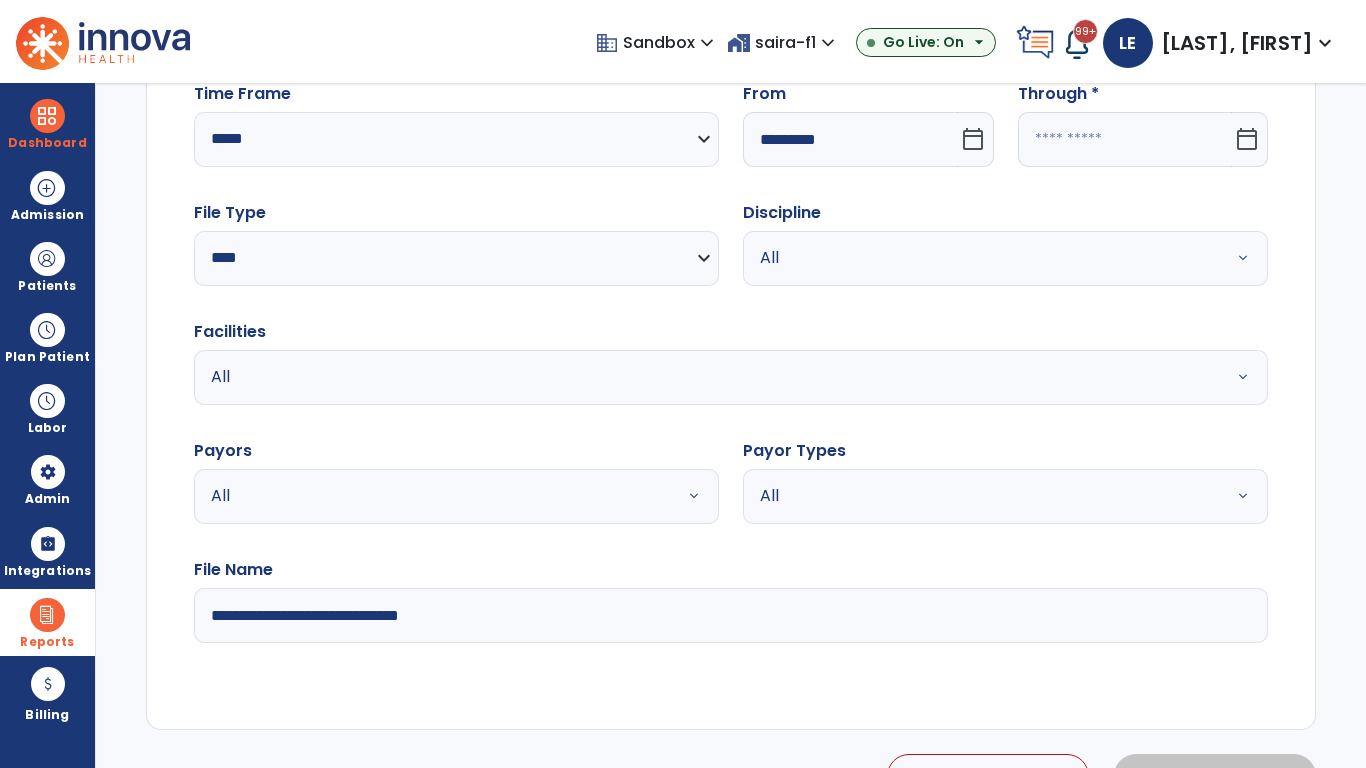 select on "****" 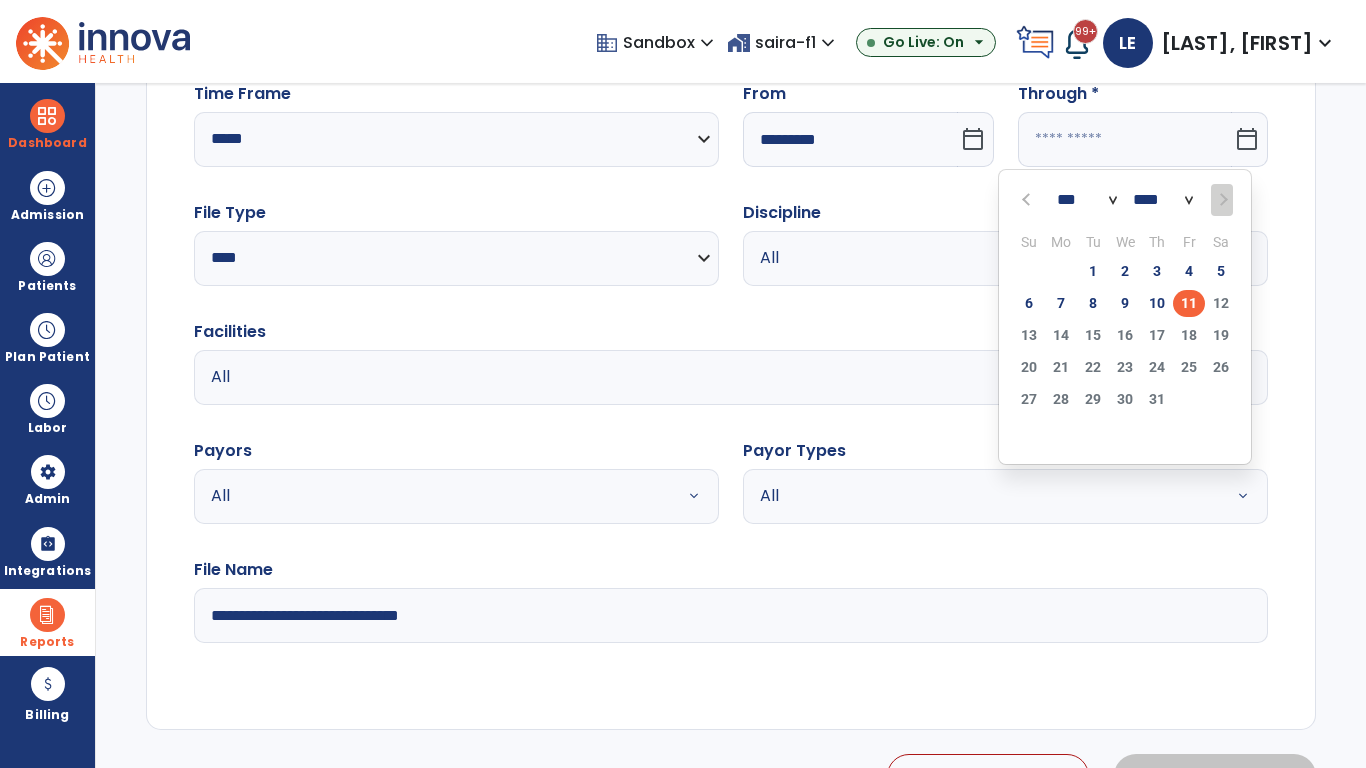 select on "*" 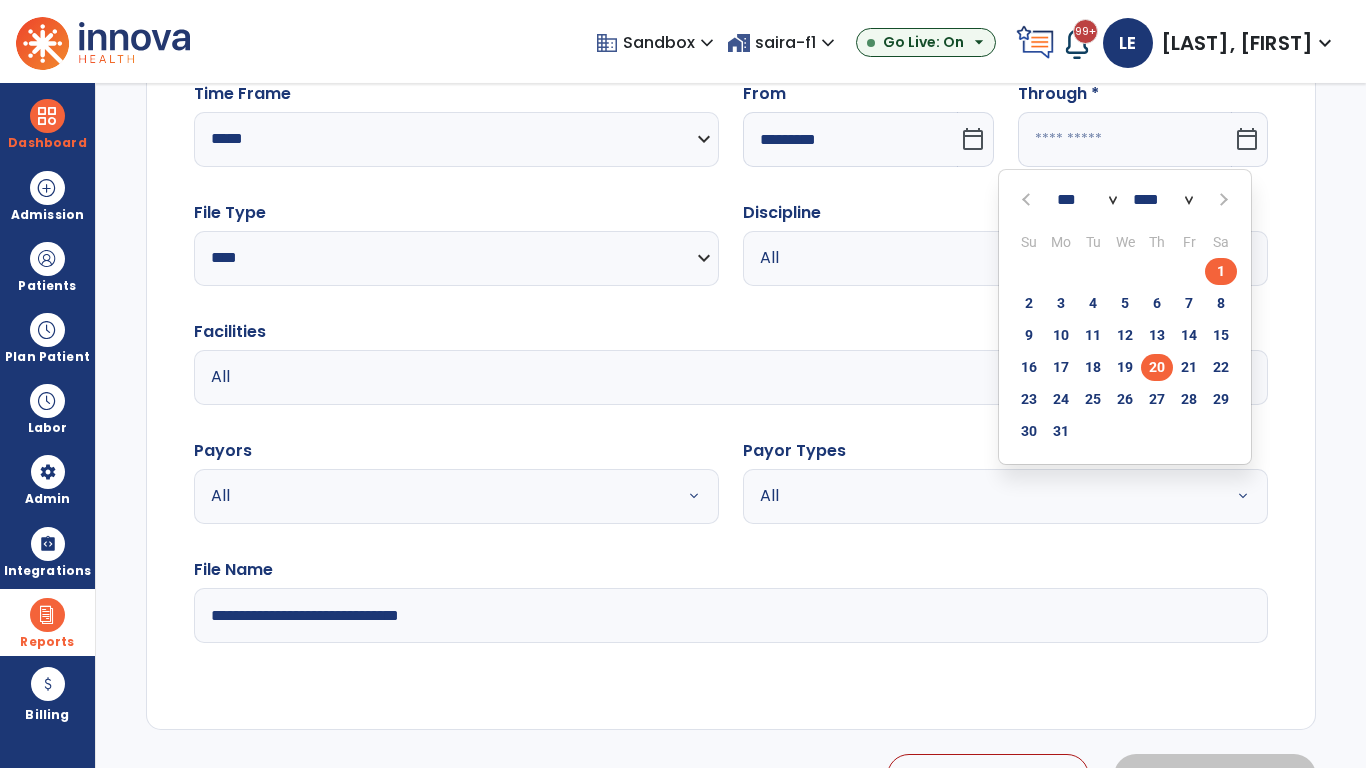 click on "20" 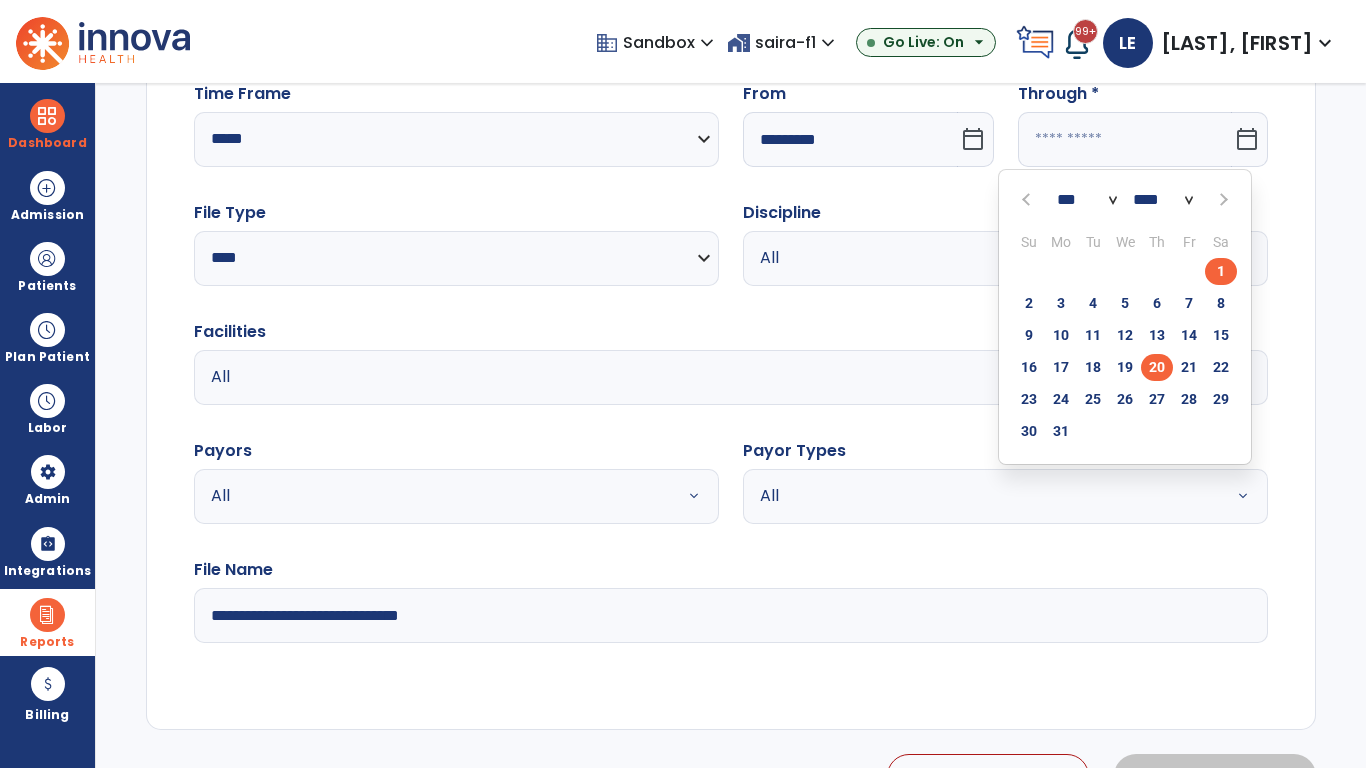 type on "**********" 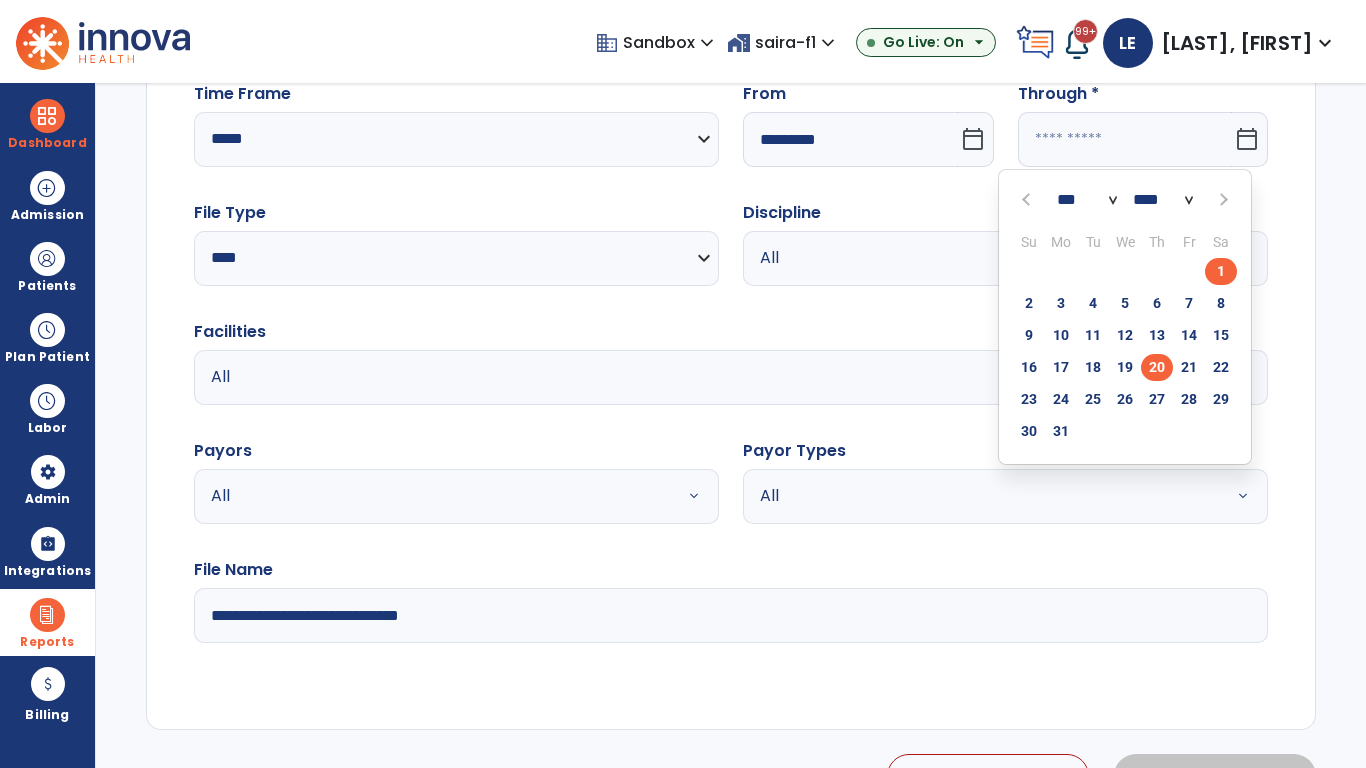 type on "*********" 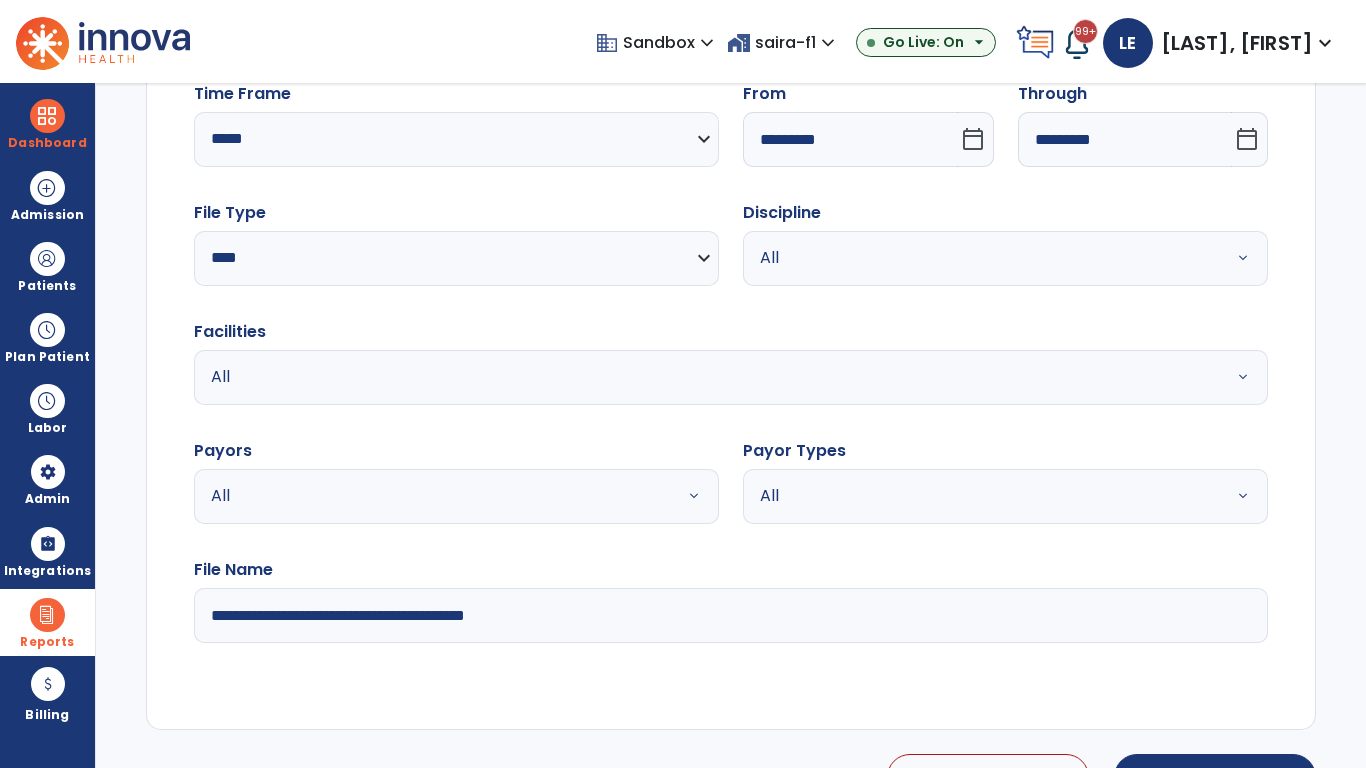 click on "All" at bounding box center (981, 258) 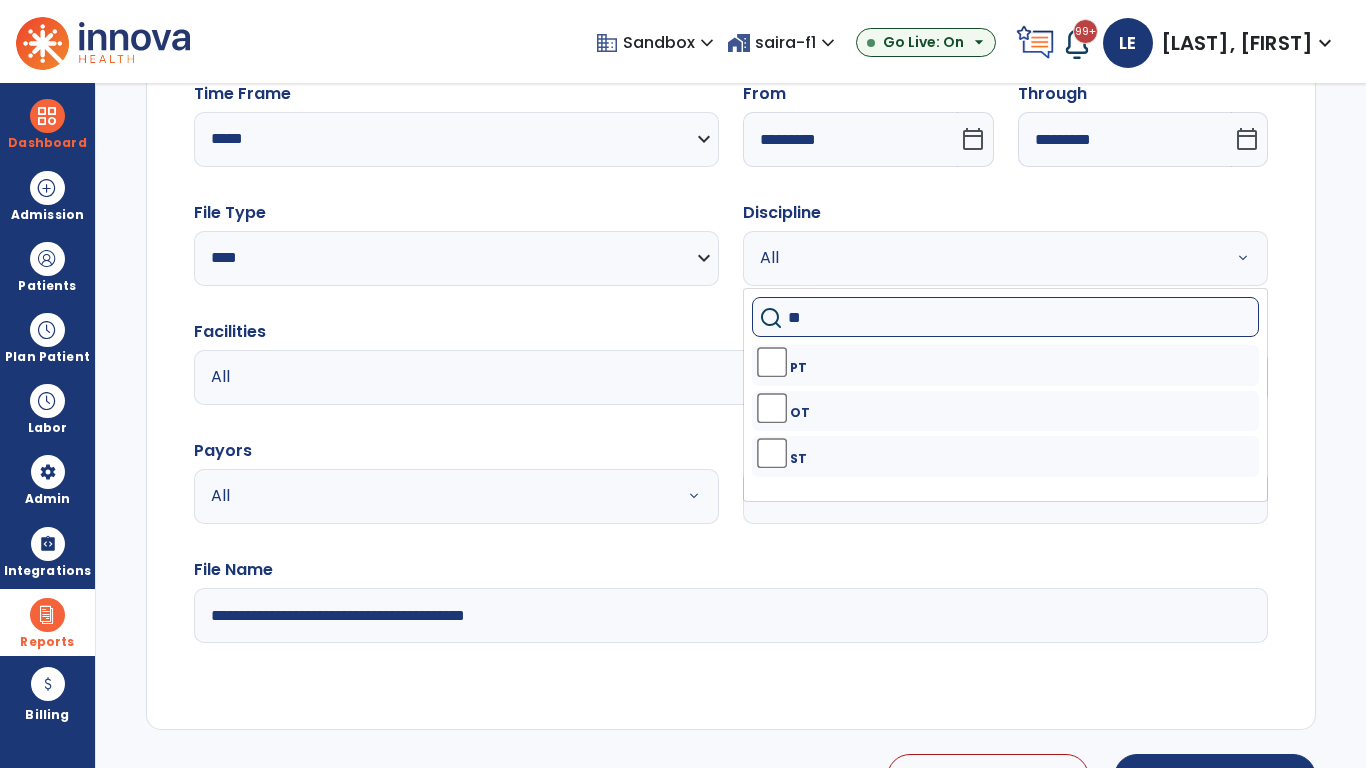 type on "**" 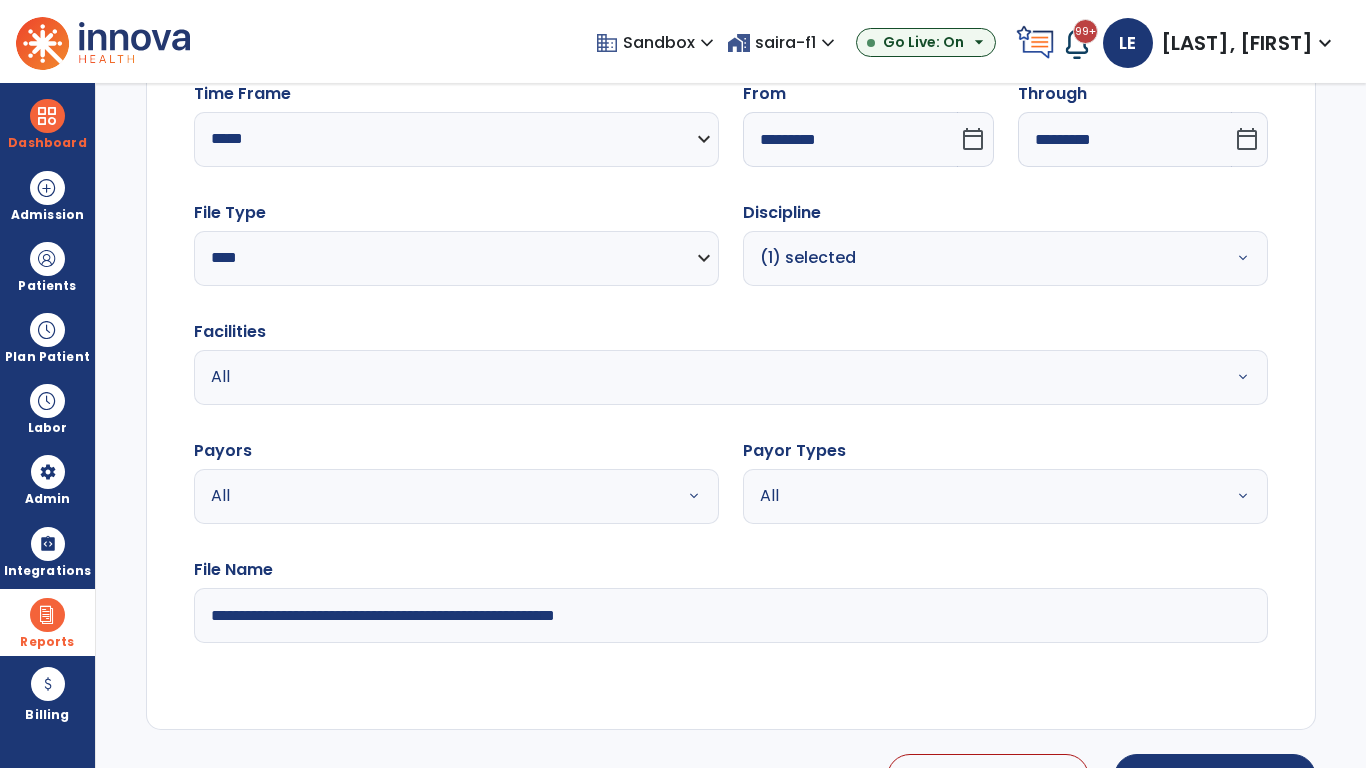 type on "**********" 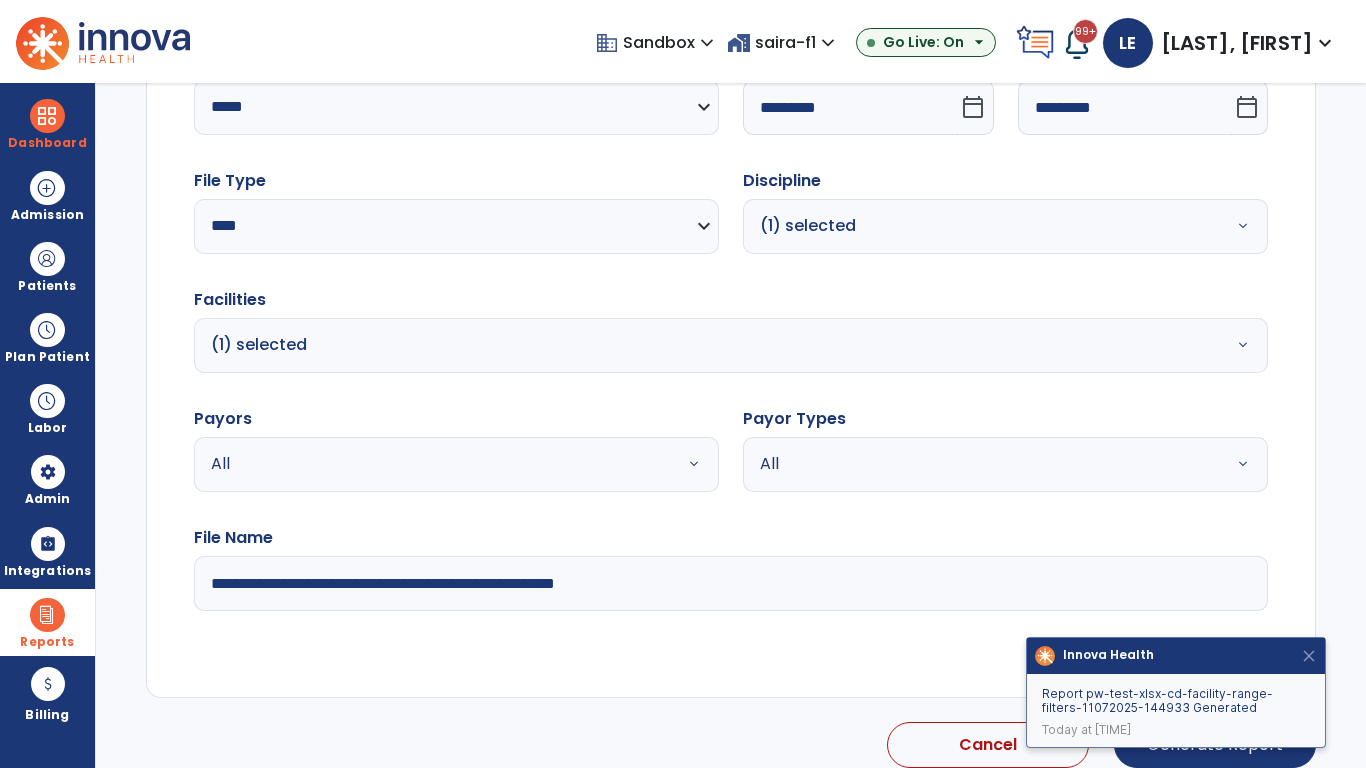 scroll, scrollTop: 264, scrollLeft: 0, axis: vertical 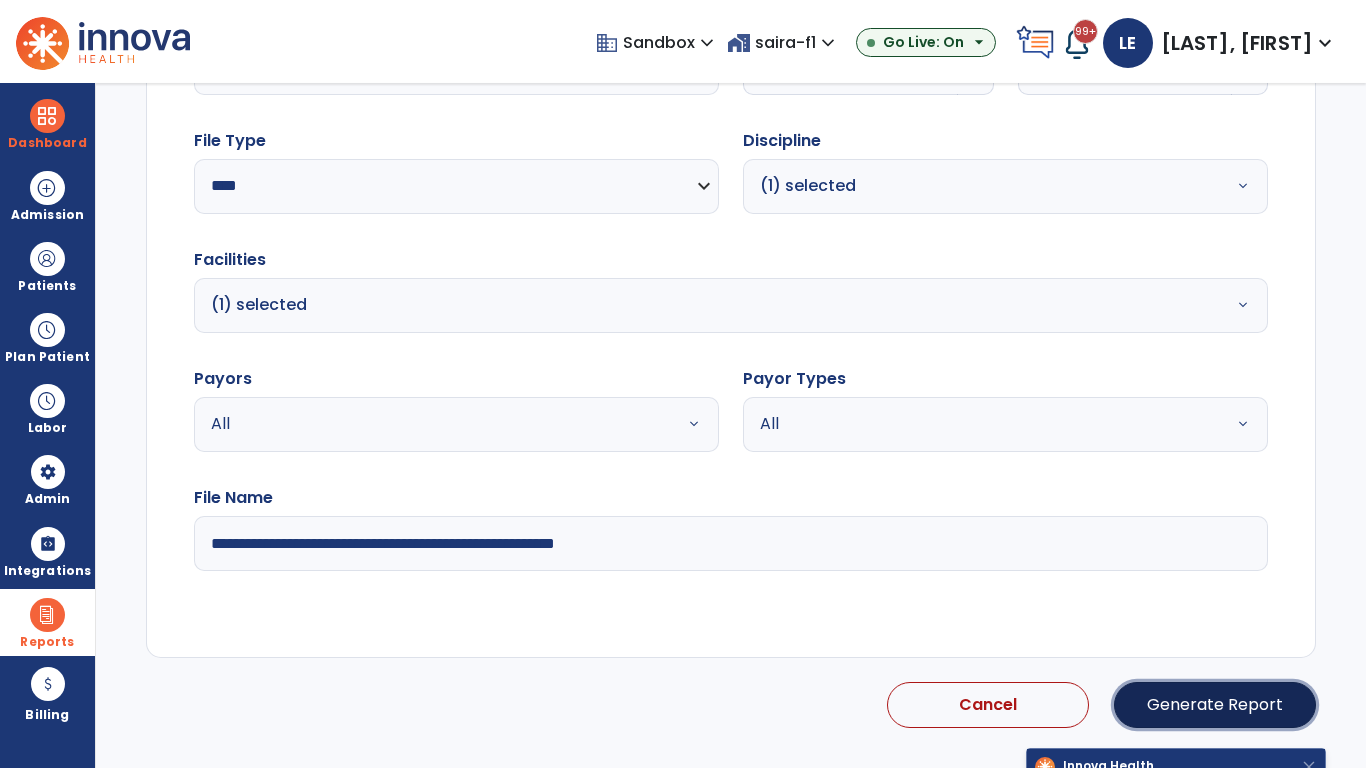 click on "Generate Report" 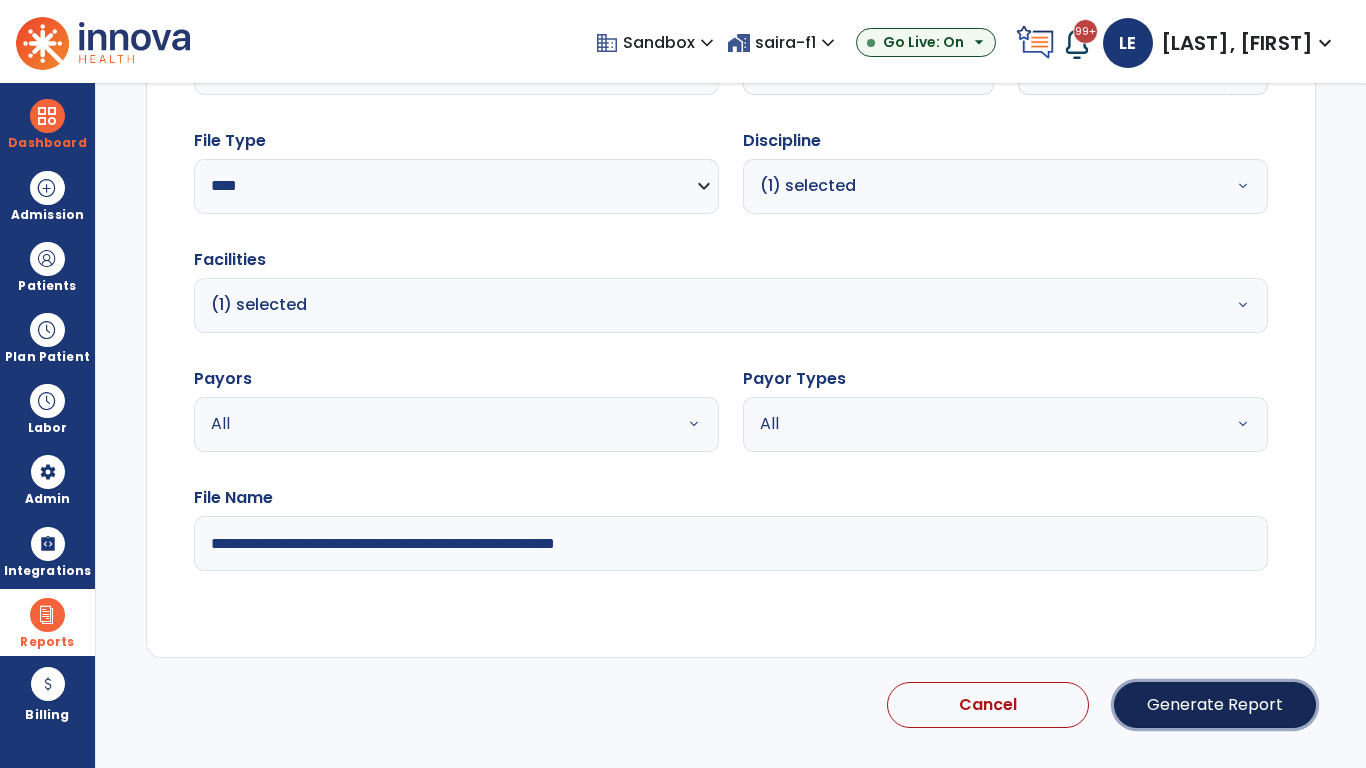 scroll, scrollTop: 224, scrollLeft: 0, axis: vertical 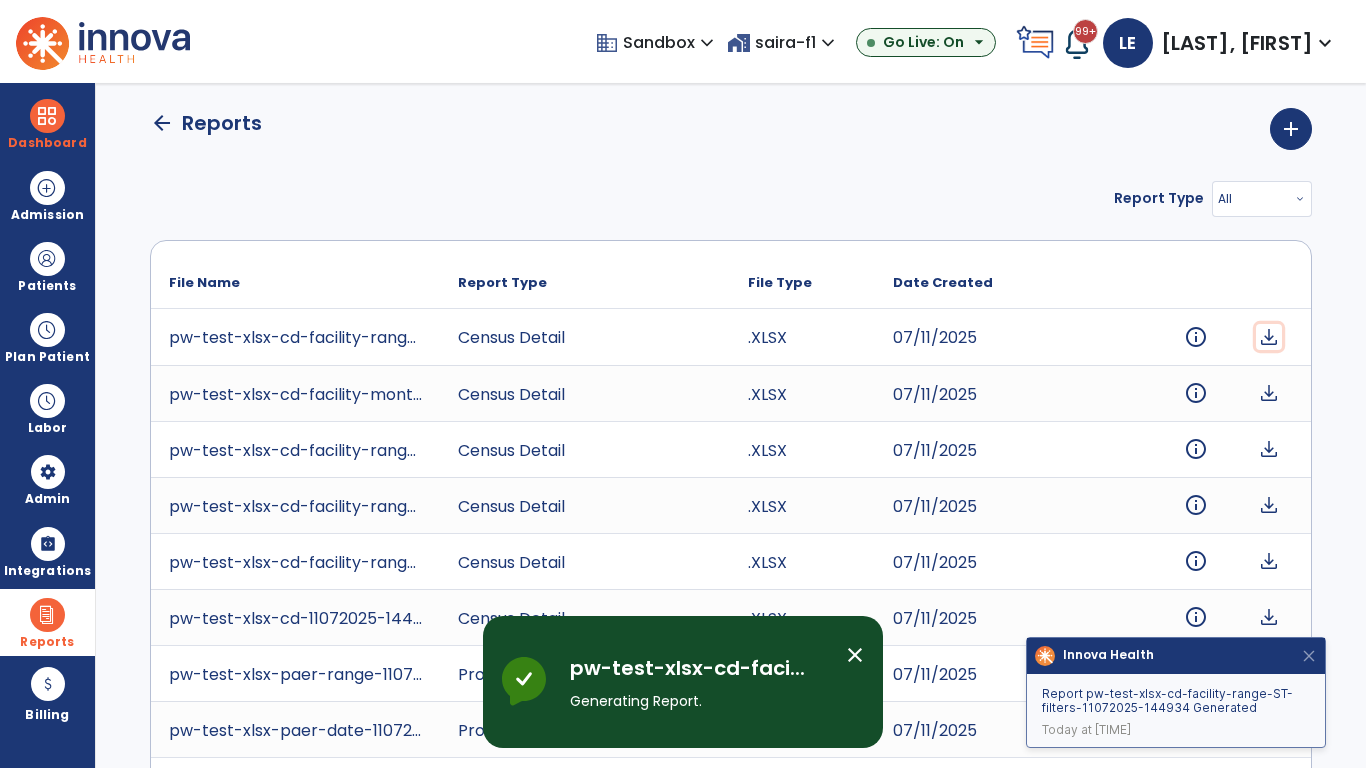 click on "download" 